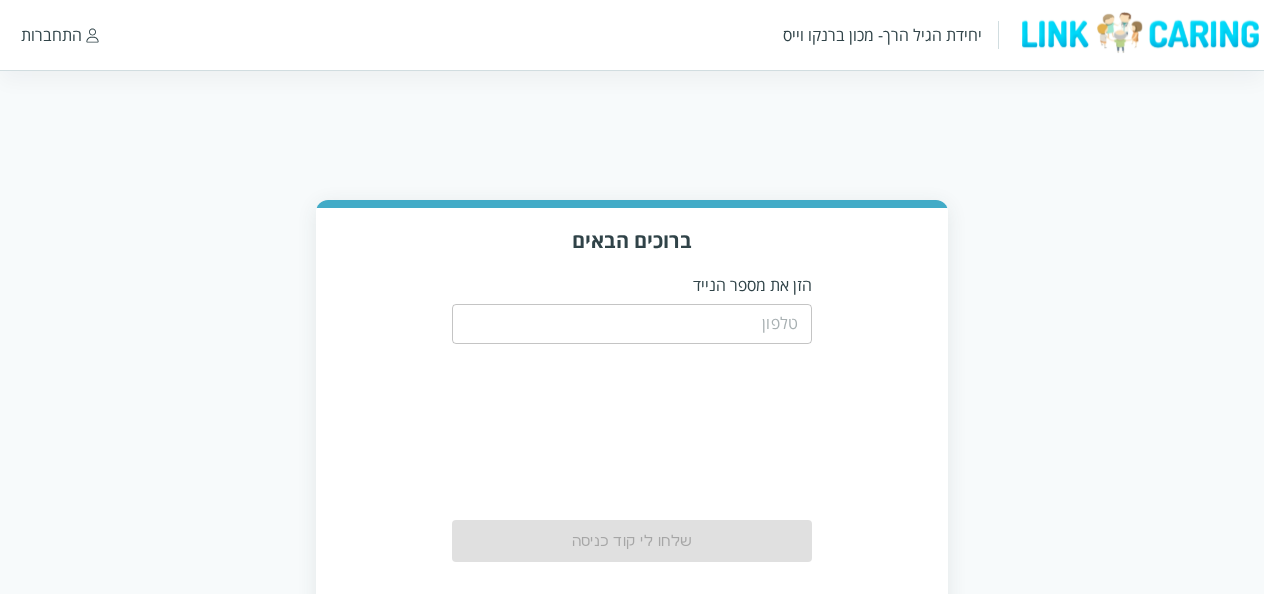 scroll, scrollTop: 0, scrollLeft: 0, axis: both 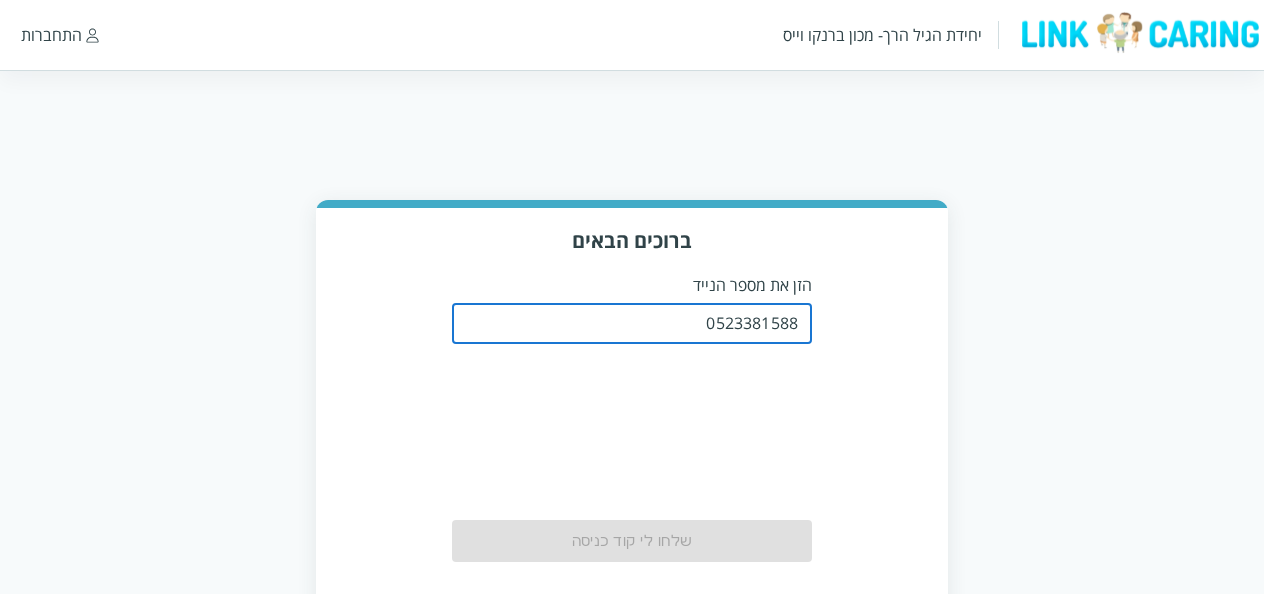 type on "0523381588" 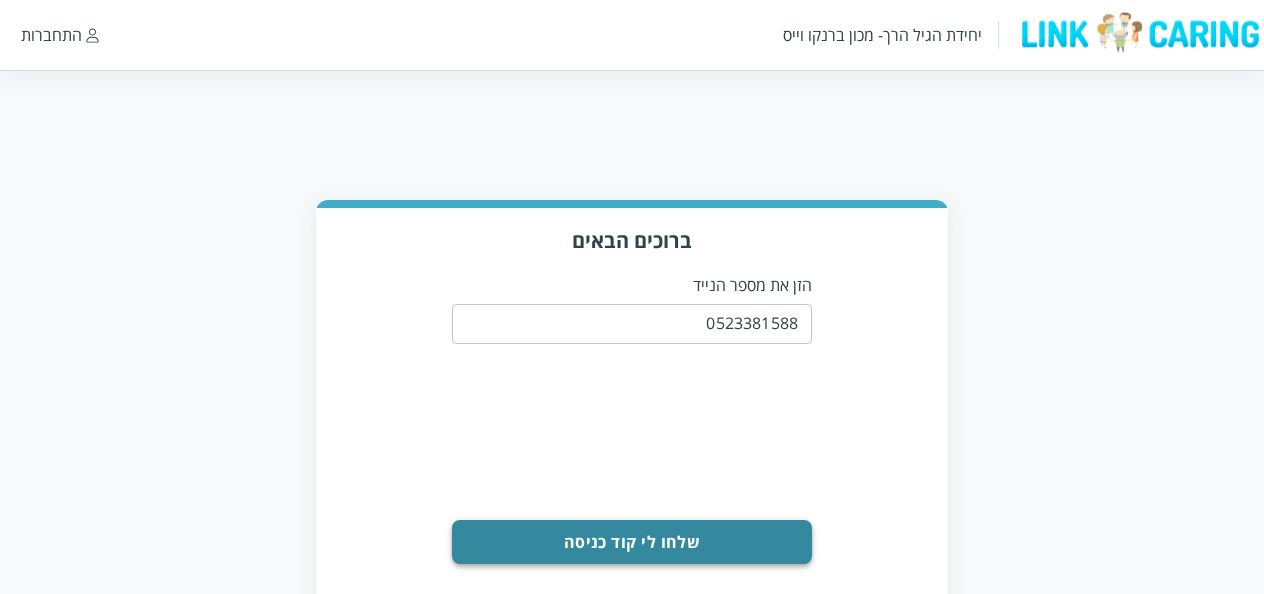 click on "שלחו לי קוד כניסה" at bounding box center (632, 542) 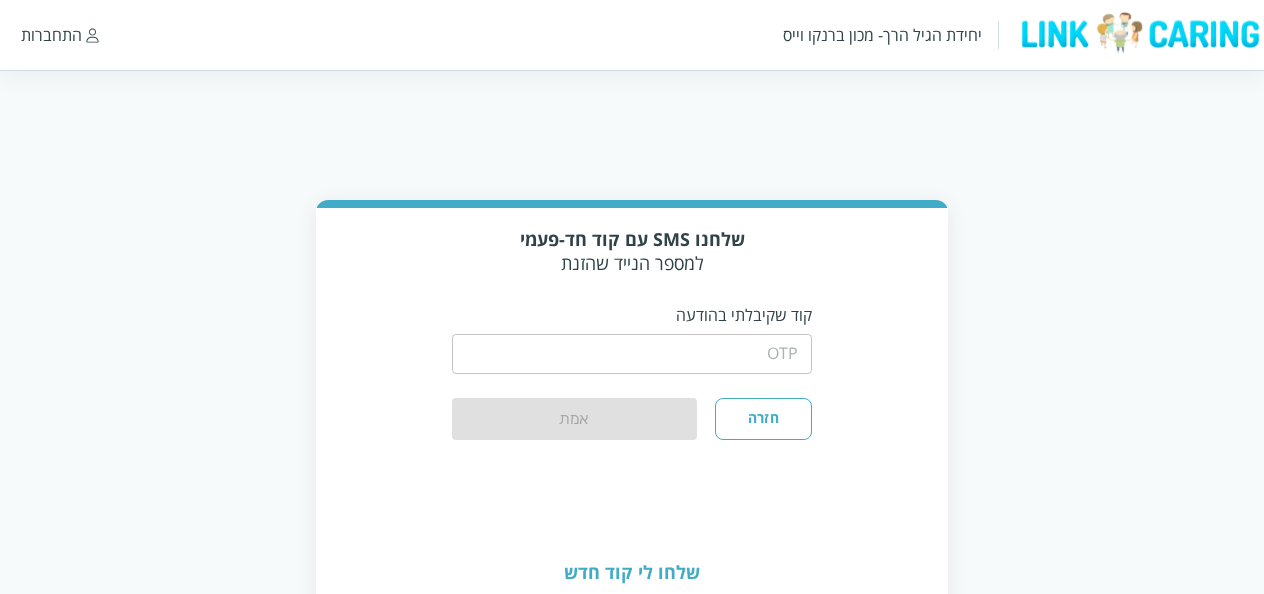 click at bounding box center (632, 354) 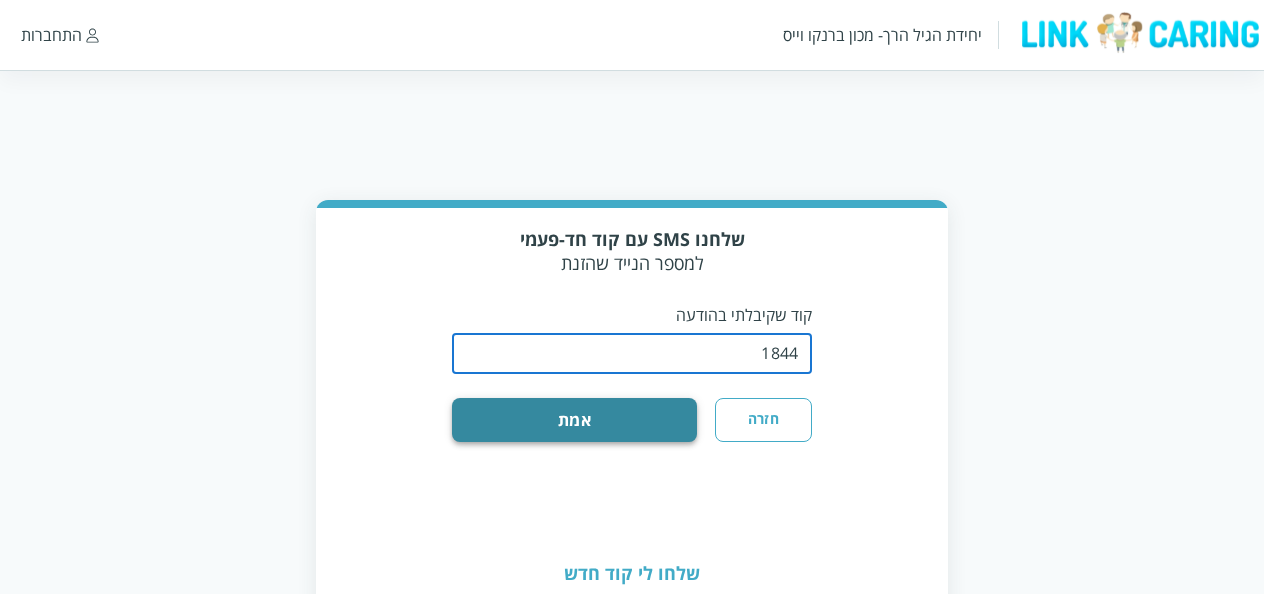 type on "1844" 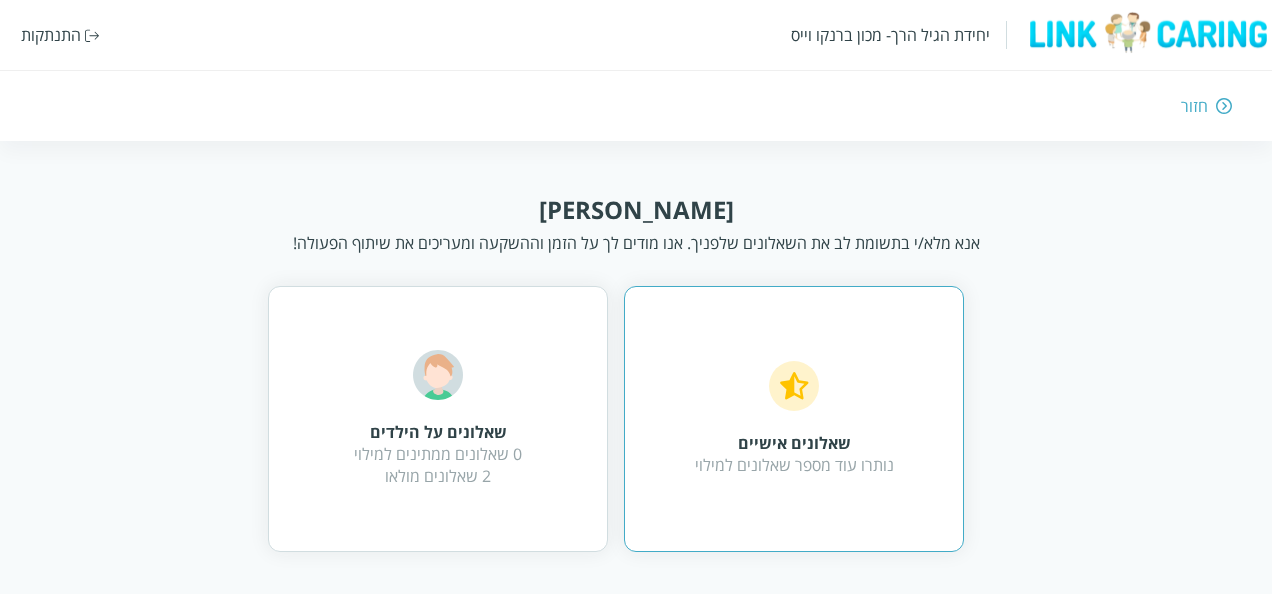 click on "שאלונים אישיים" at bounding box center [794, 443] 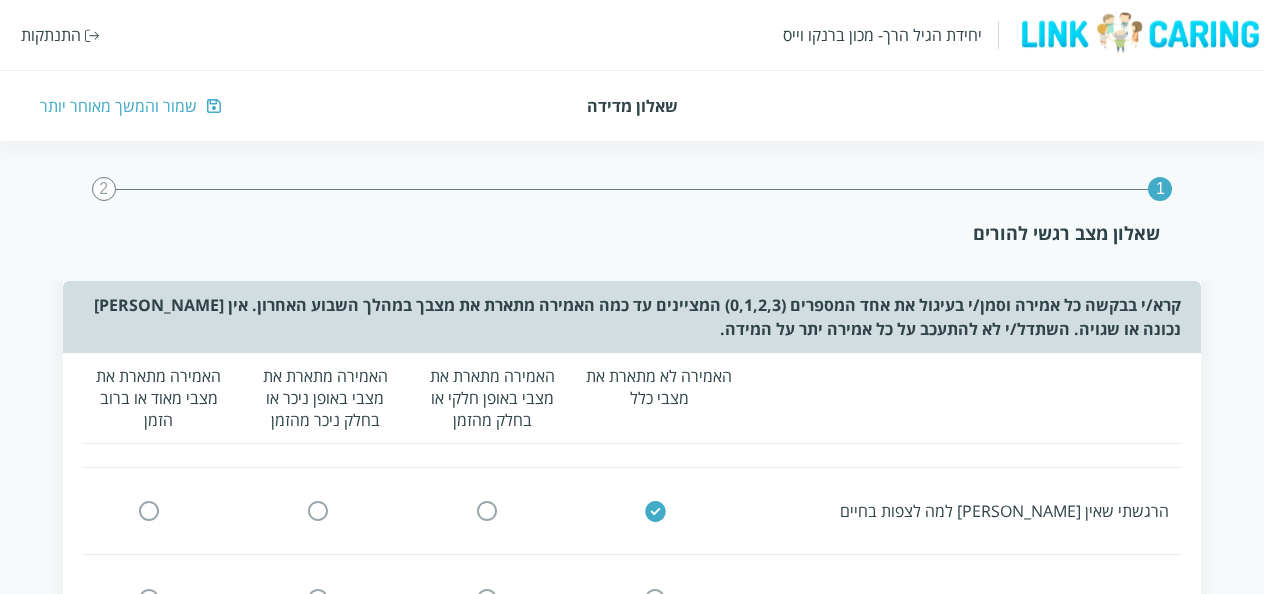 scroll, scrollTop: 900, scrollLeft: 0, axis: vertical 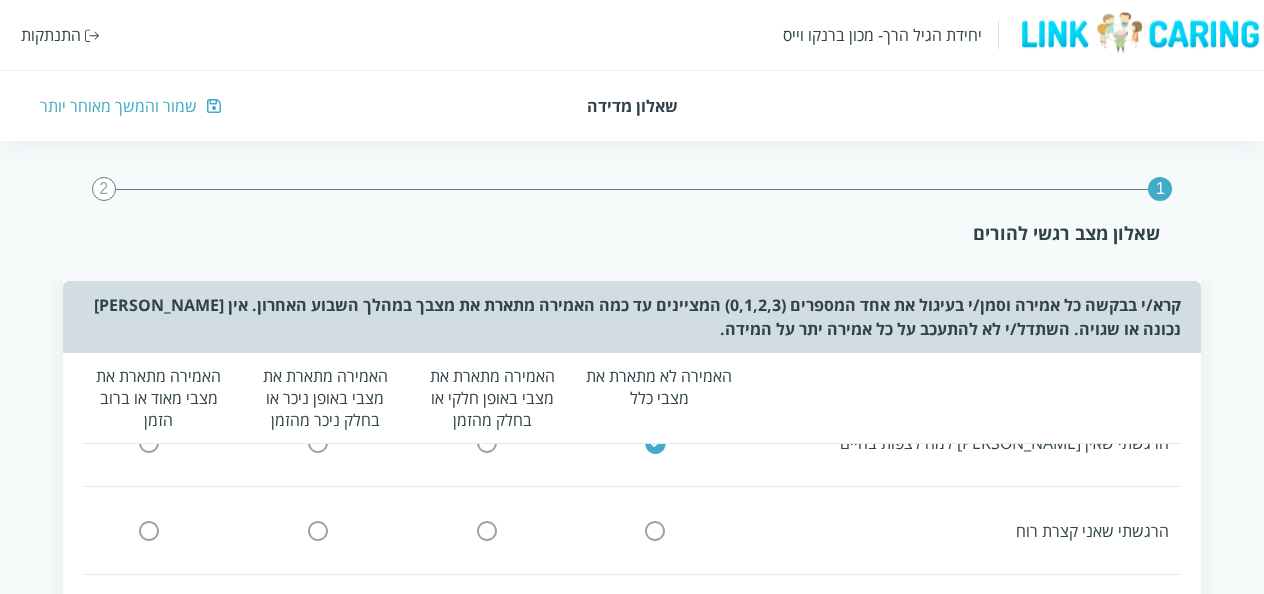 click at bounding box center [655, 530] 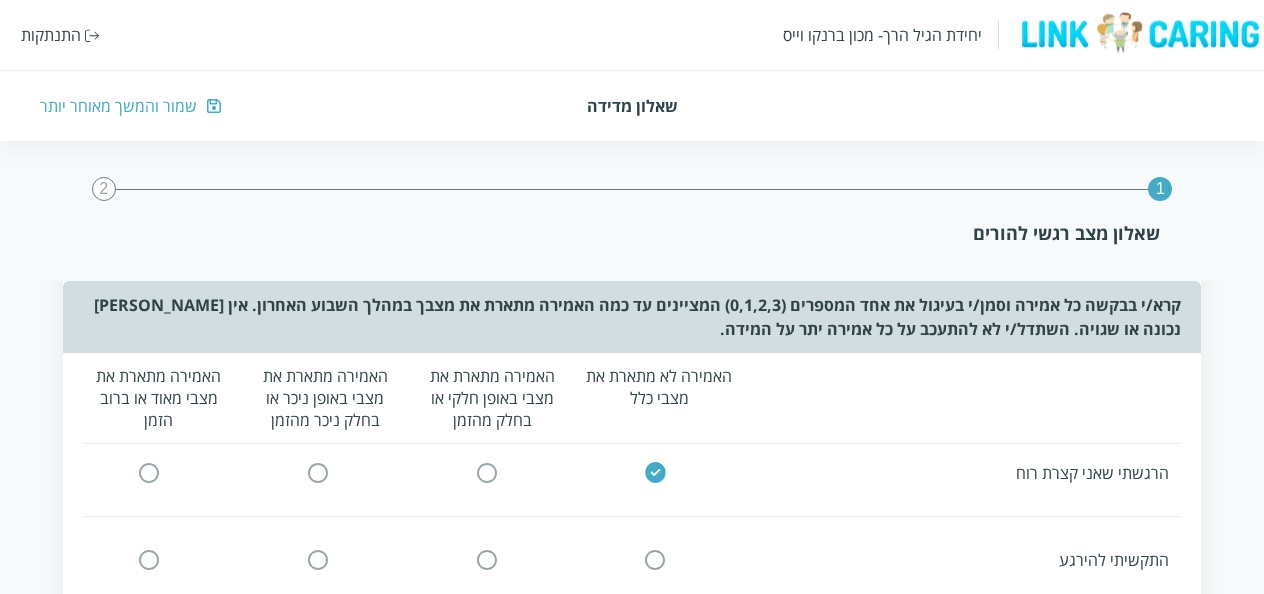 scroll, scrollTop: 1096, scrollLeft: 0, axis: vertical 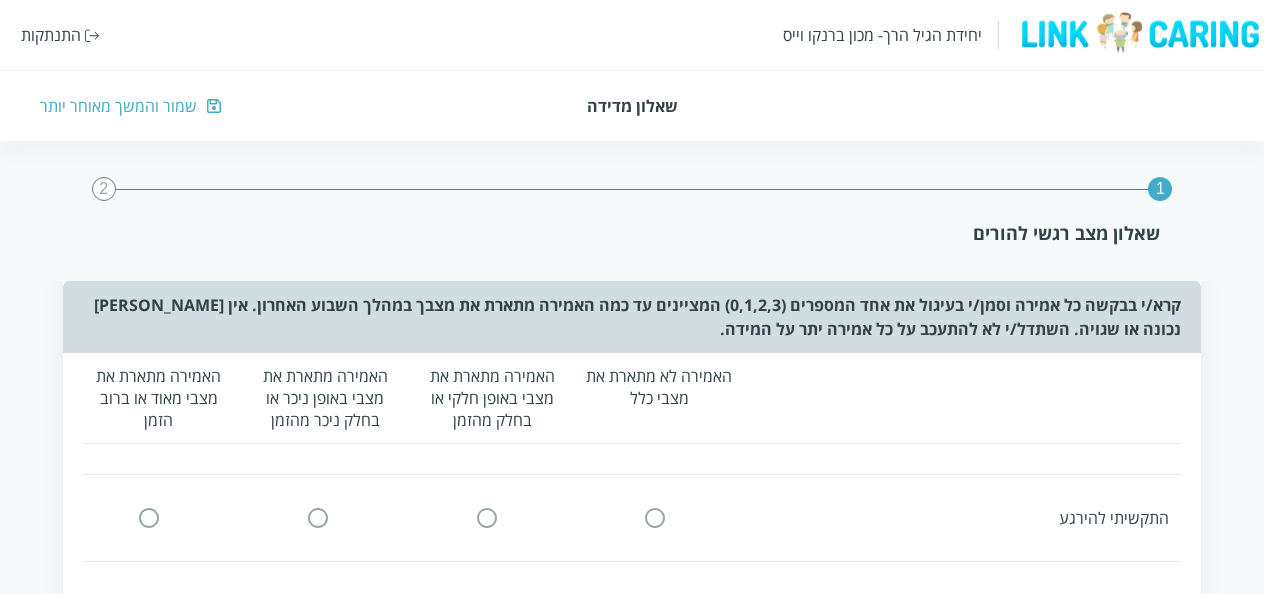 click on "התקשיתי להירגע" at bounding box center (626, 518) 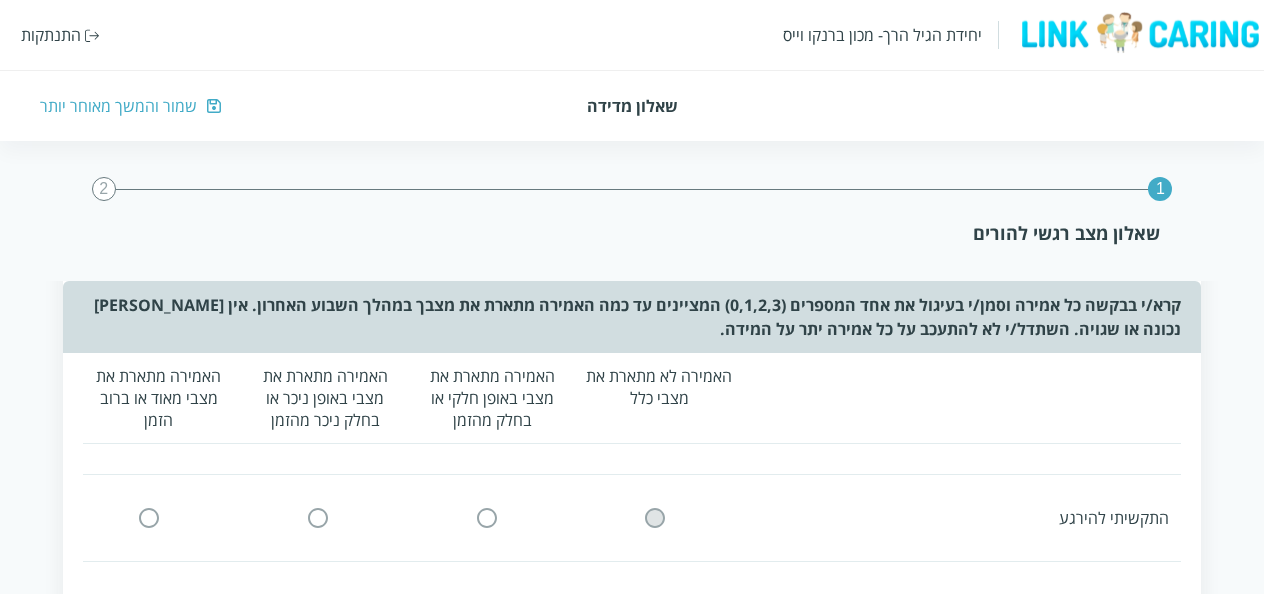 click at bounding box center (655, 517) 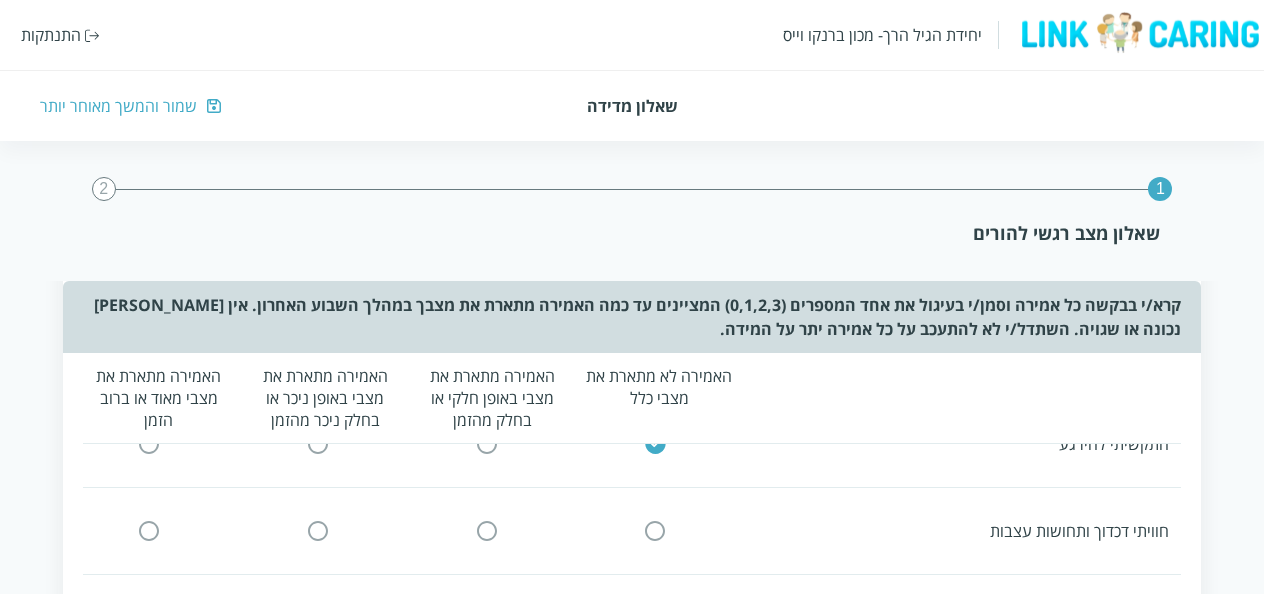 scroll, scrollTop: 1196, scrollLeft: 0, axis: vertical 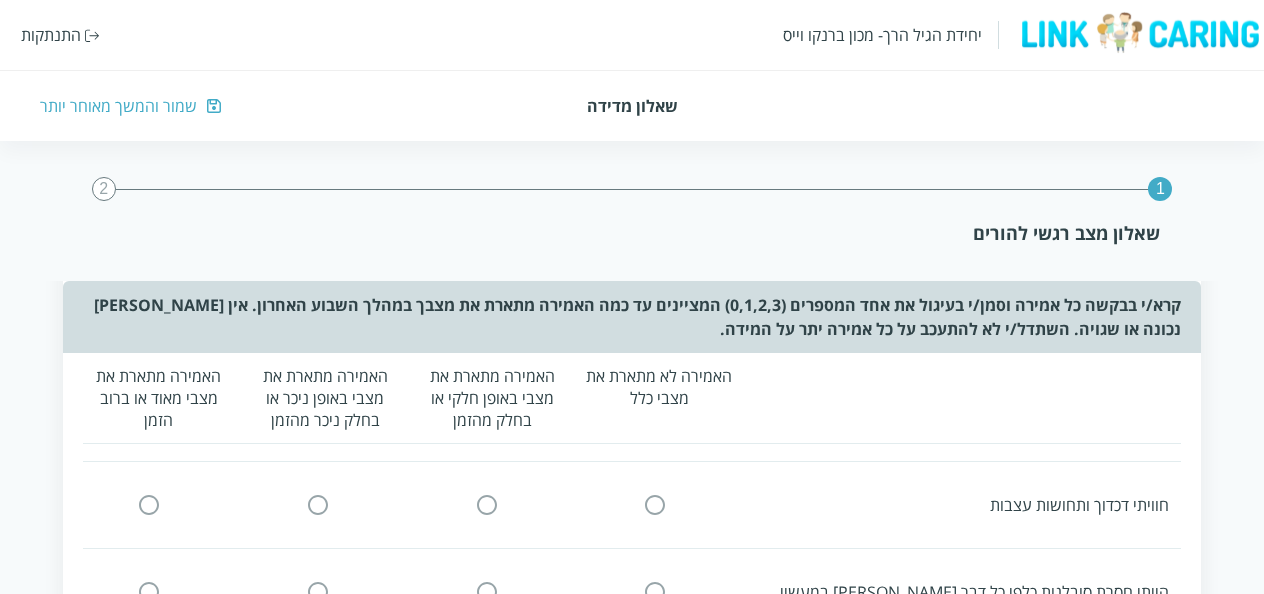 click at bounding box center (655, 504) 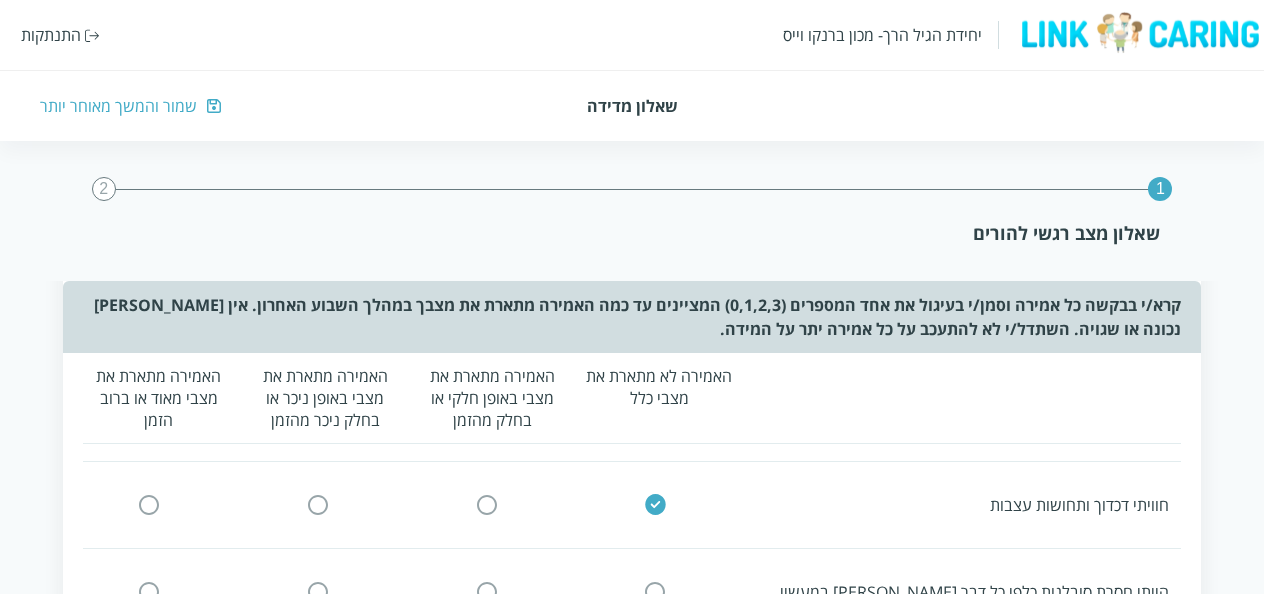click on "הייתי חסרת סובלנות כלפי כל דבר שהפריע לי במעשיי" at bounding box center (626, 592) 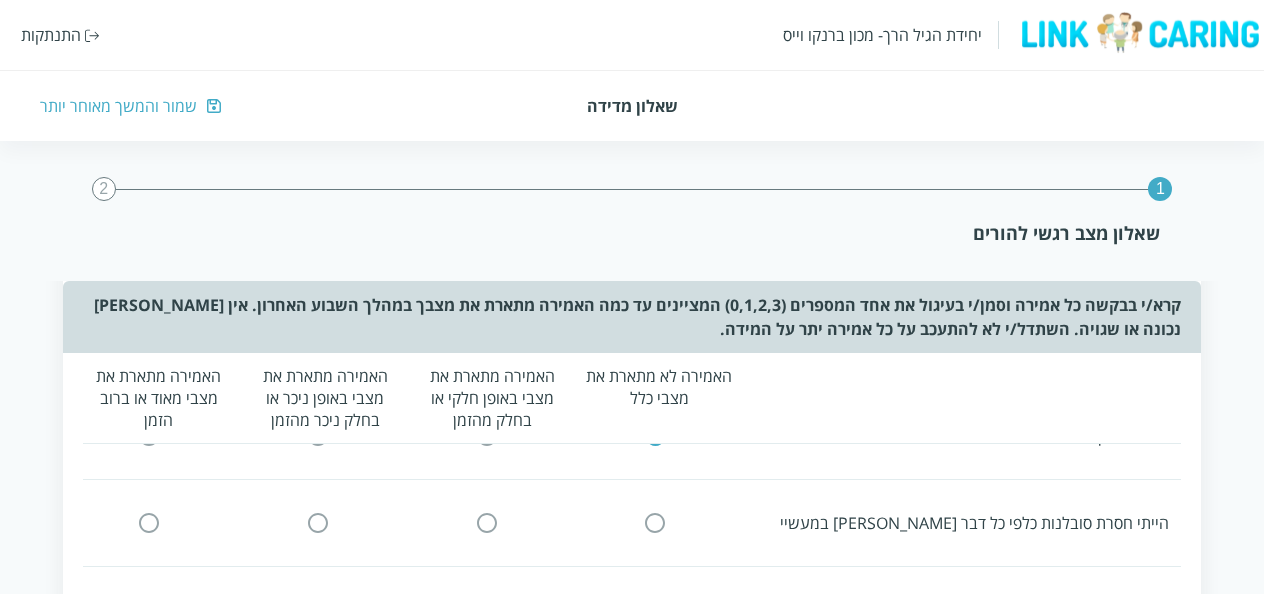 scroll, scrollTop: 1296, scrollLeft: 0, axis: vertical 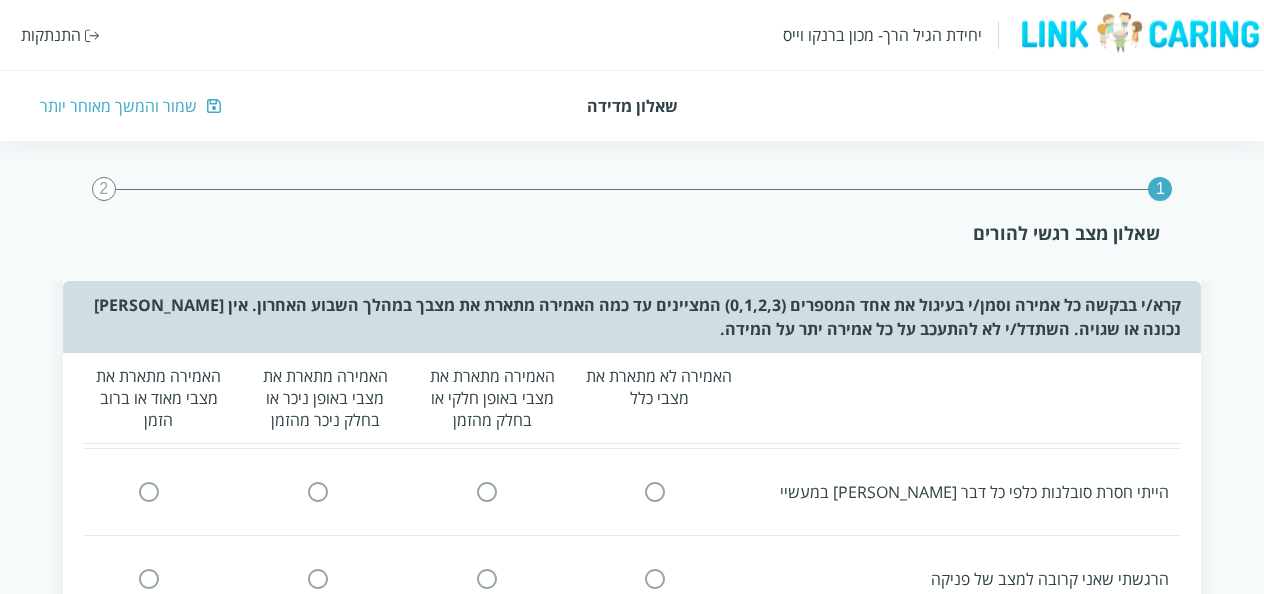 click at bounding box center [655, 491] 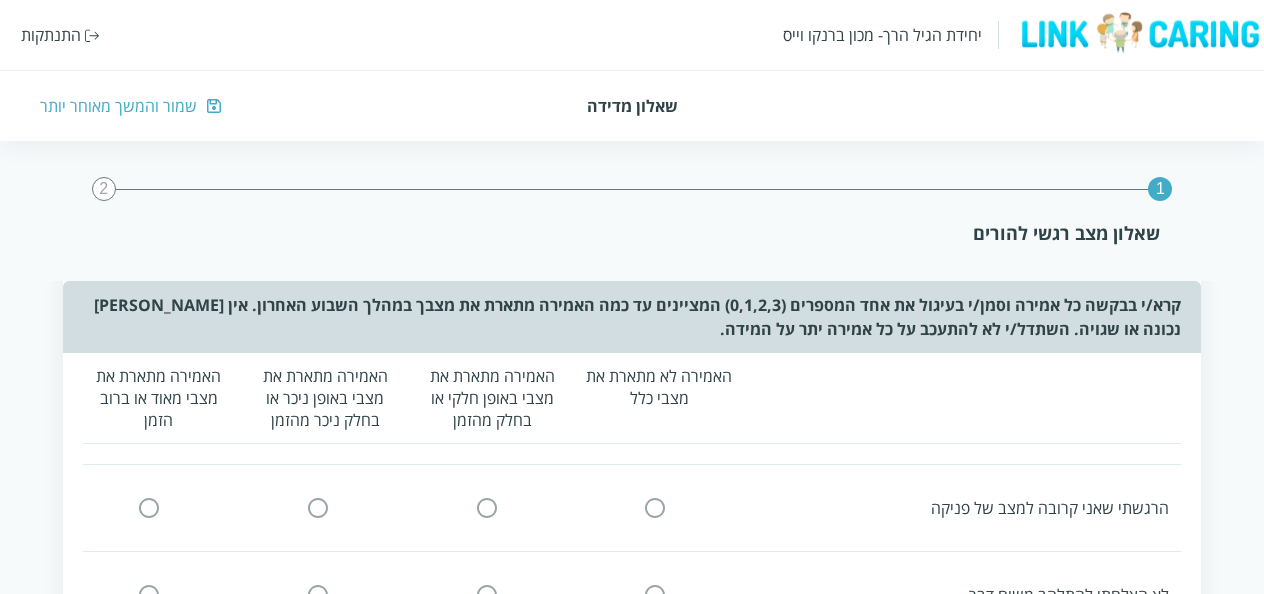 scroll, scrollTop: 1396, scrollLeft: 0, axis: vertical 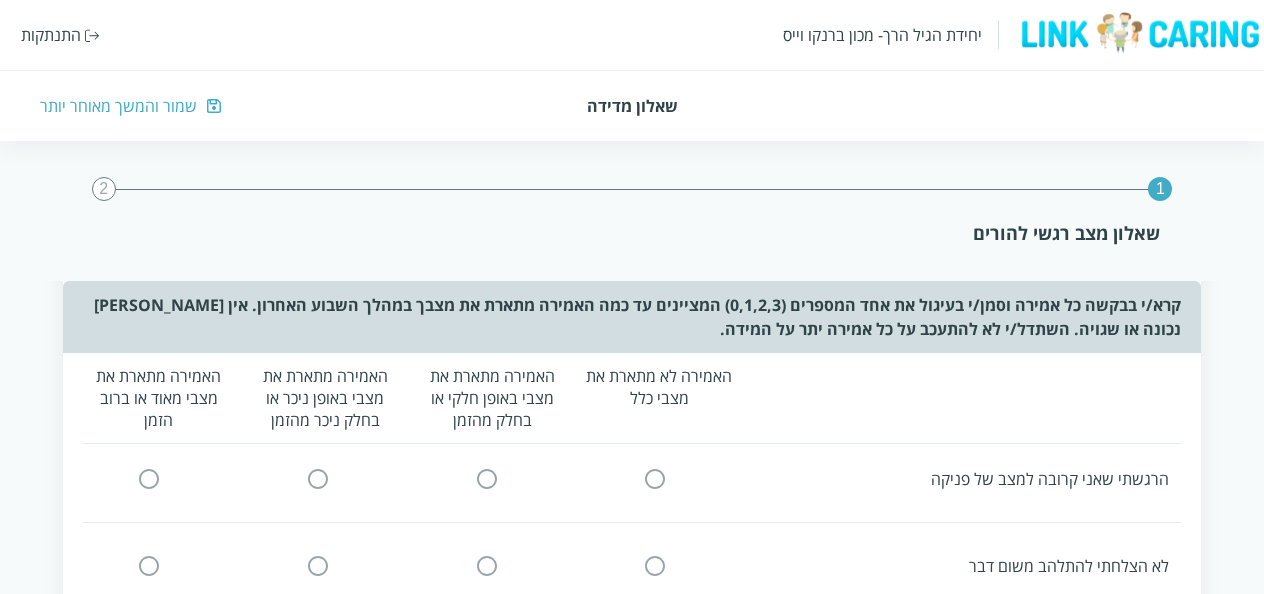 click at bounding box center (655, 479) 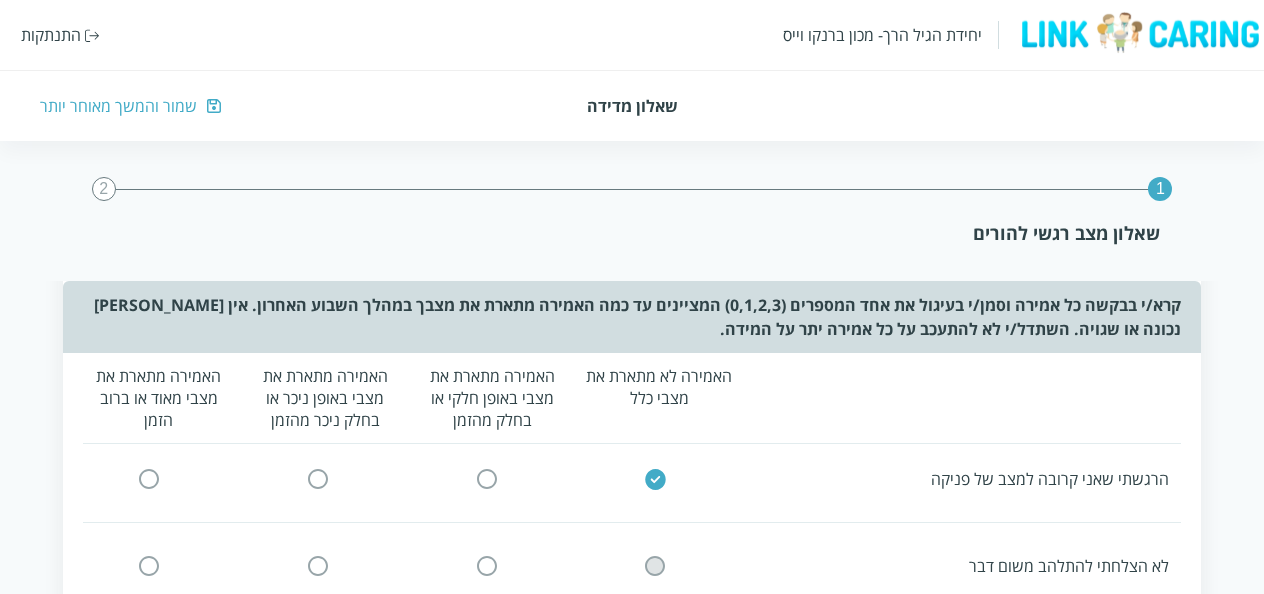 click at bounding box center [655, 566] 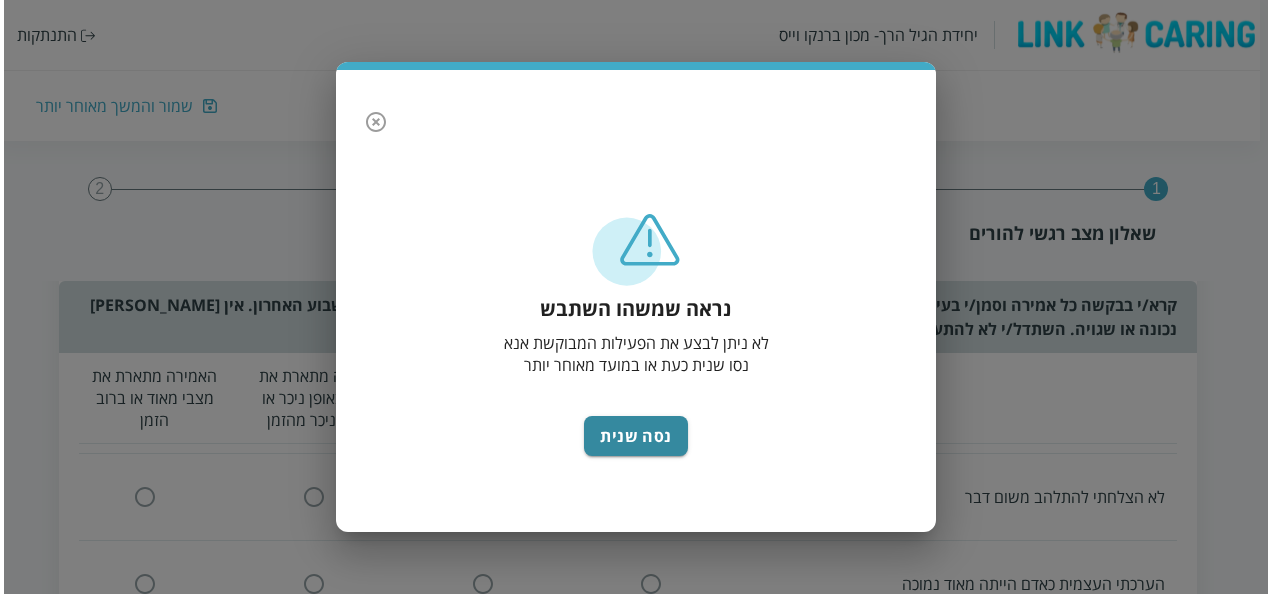 scroll, scrollTop: 1496, scrollLeft: -8, axis: both 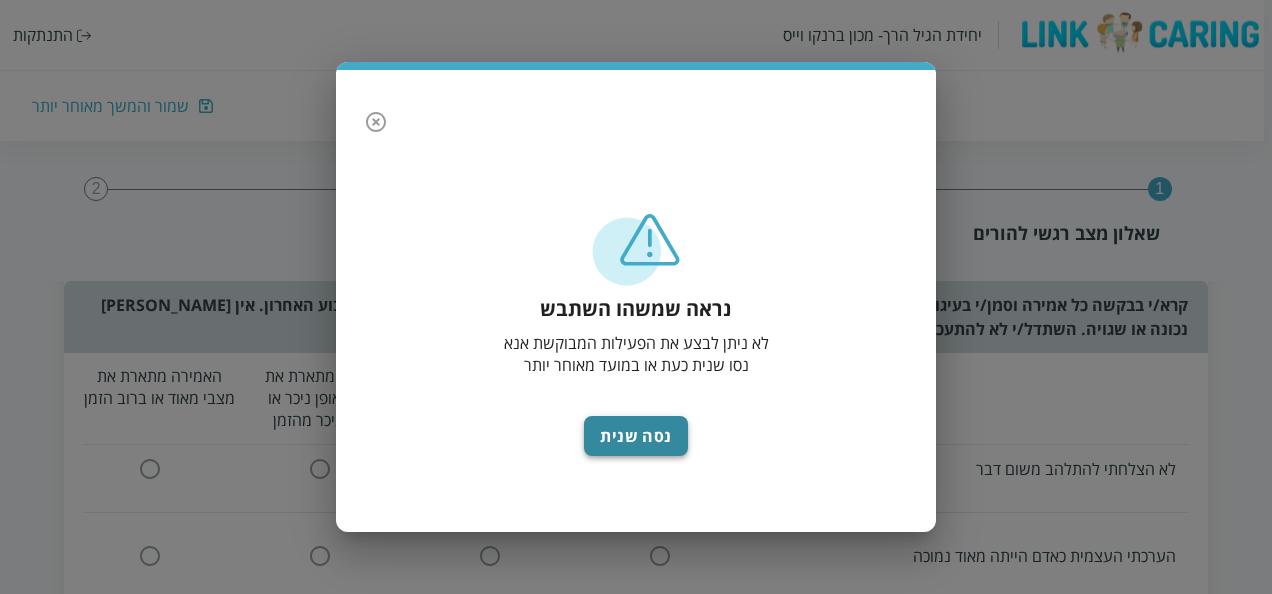 click on "נסה שנית" at bounding box center (636, 436) 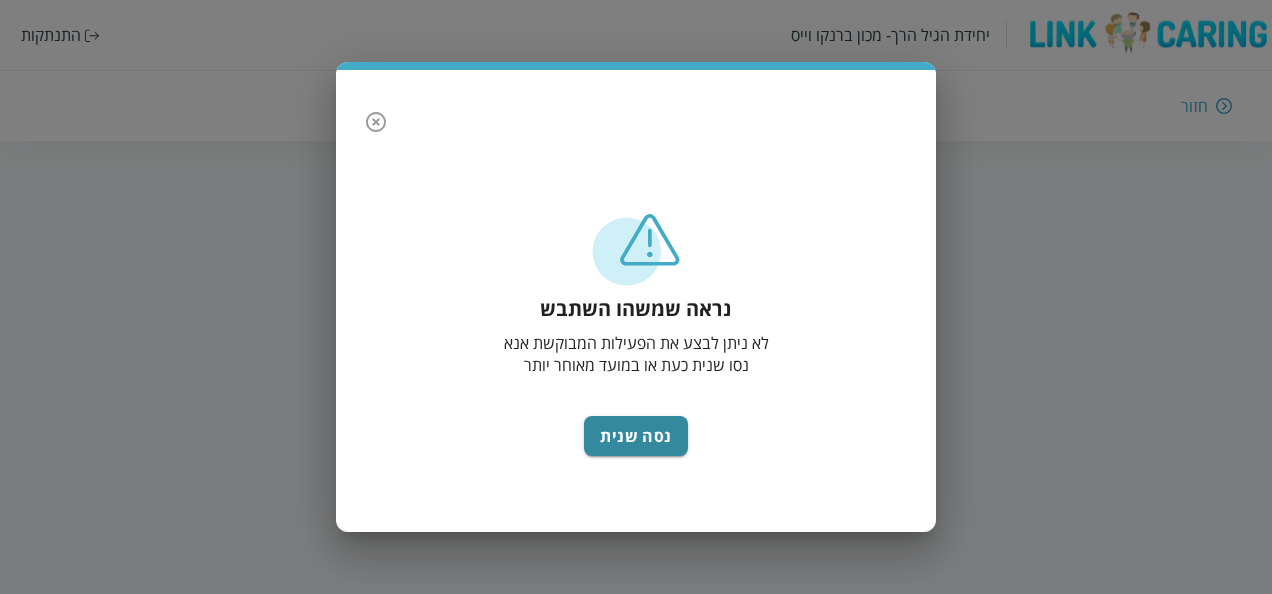 scroll, scrollTop: 0, scrollLeft: -8, axis: horizontal 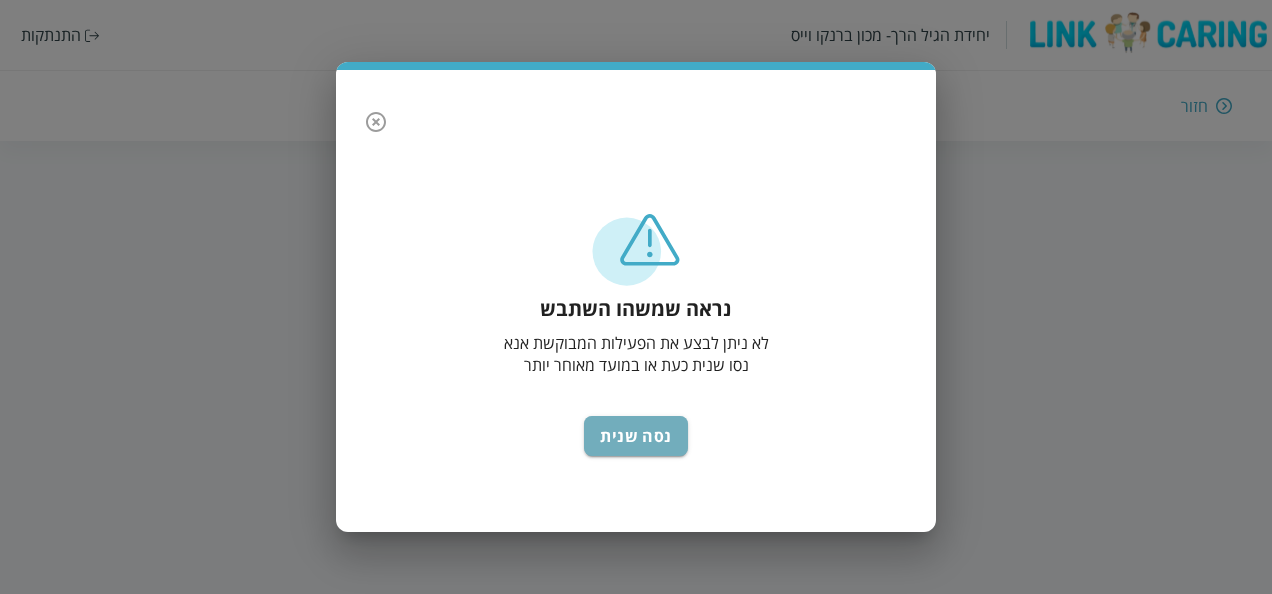 click on "נסה שנית" at bounding box center [636, 436] 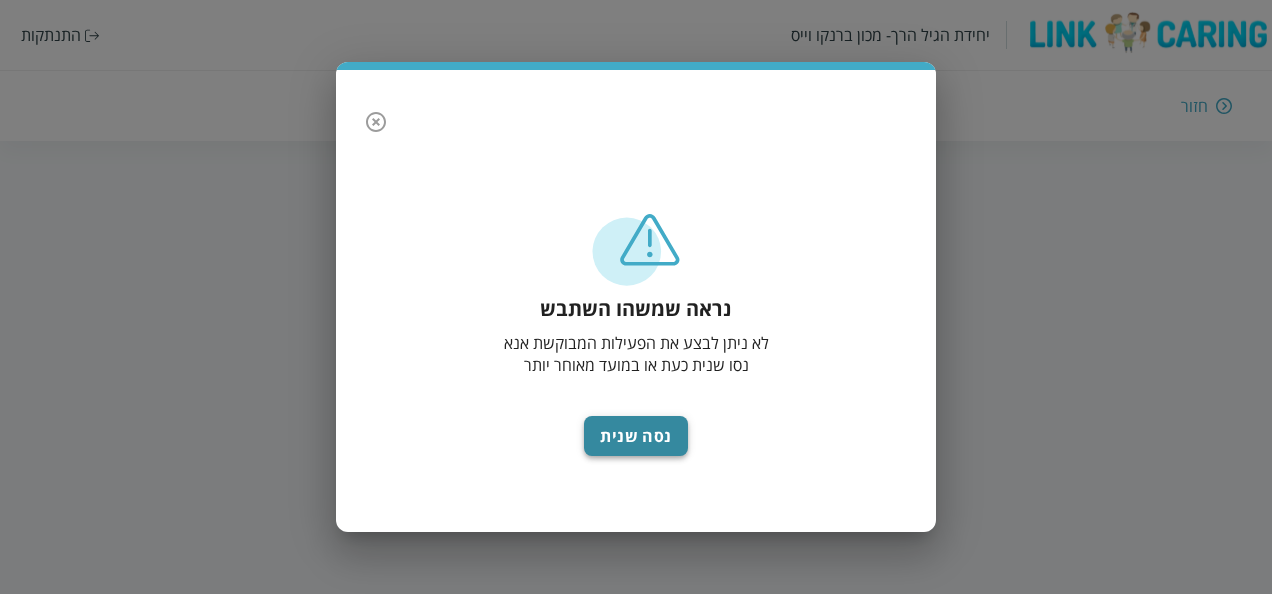 scroll, scrollTop: 0, scrollLeft: 0, axis: both 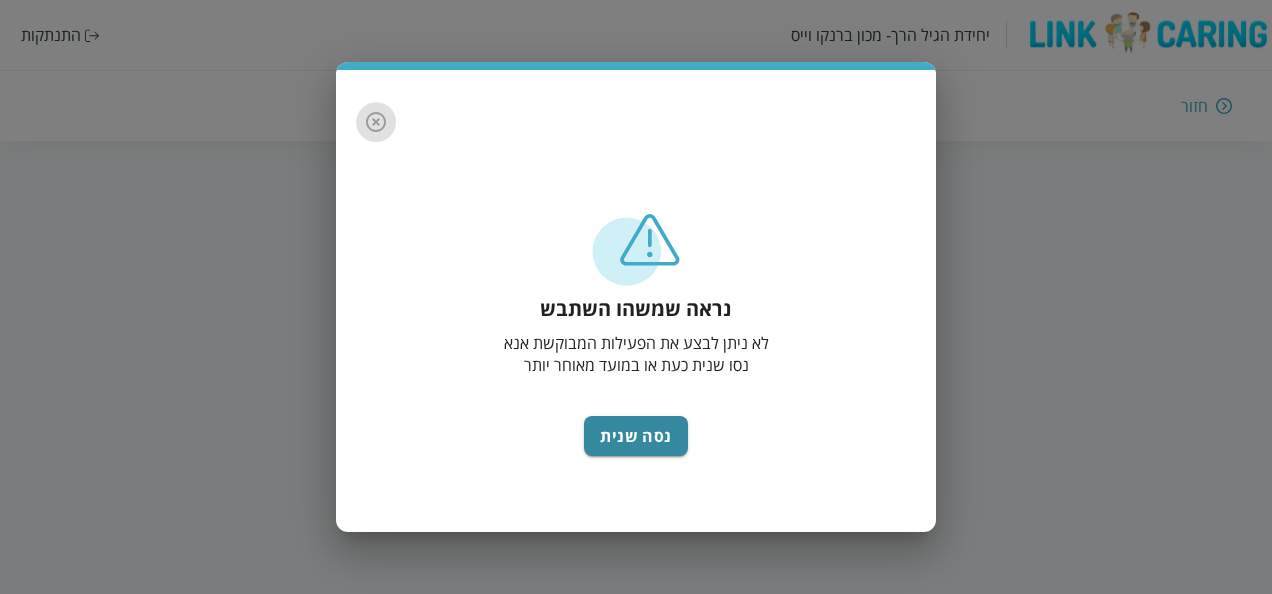 click 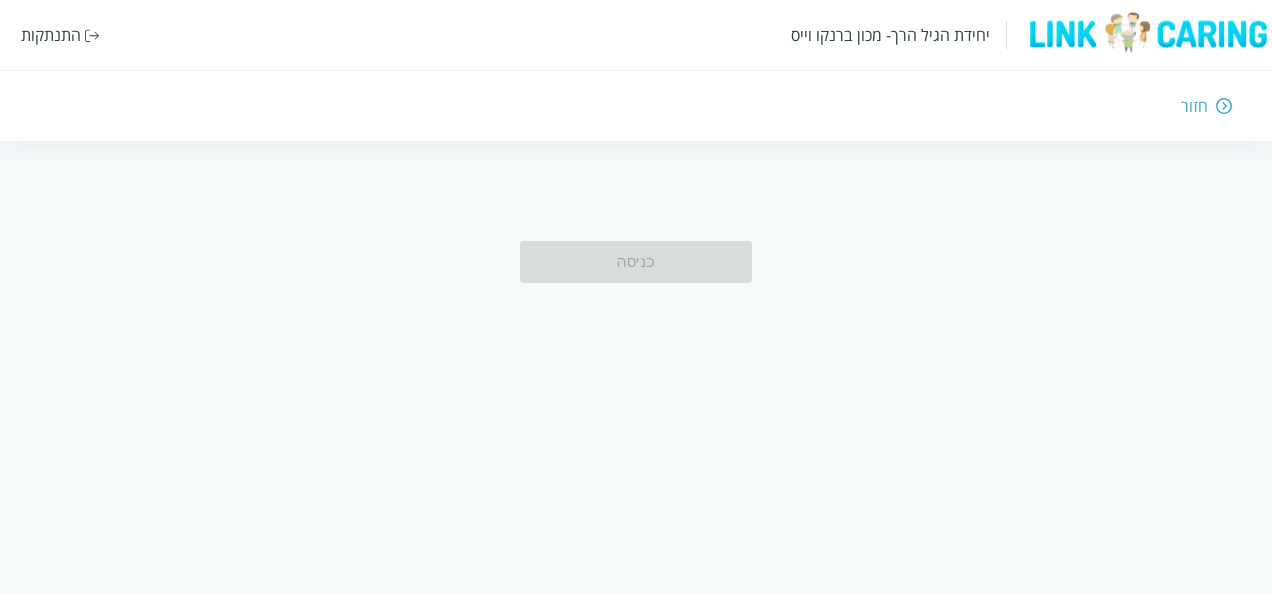 click on "חזור" at bounding box center [1194, 106] 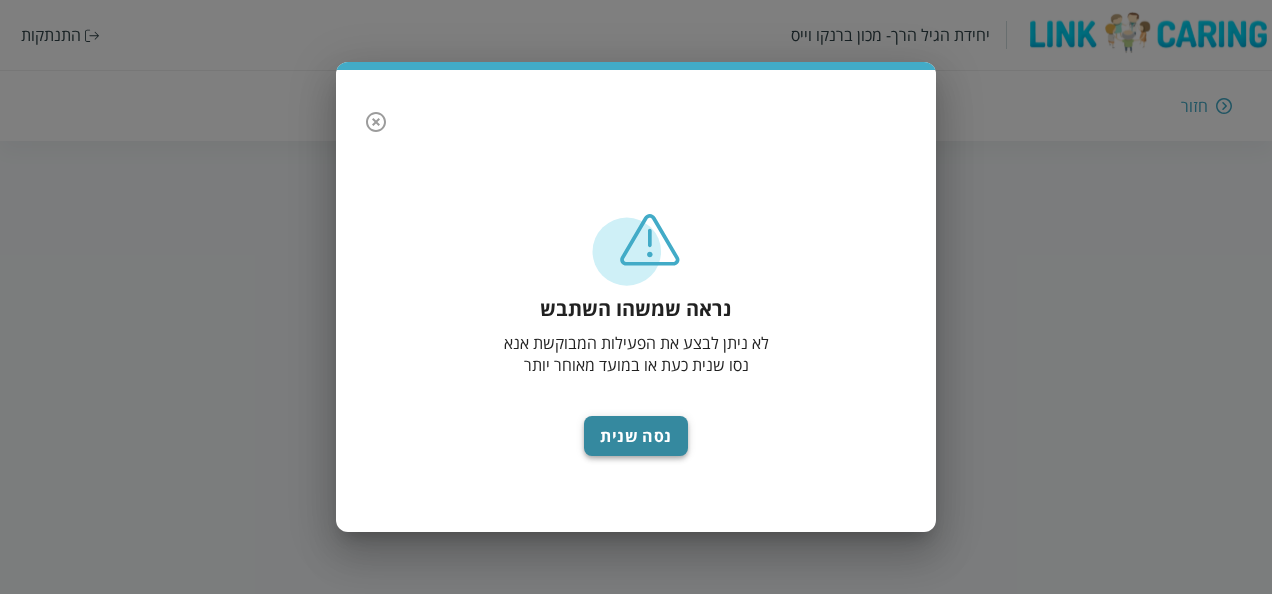 click on "נסה שנית" at bounding box center (636, 436) 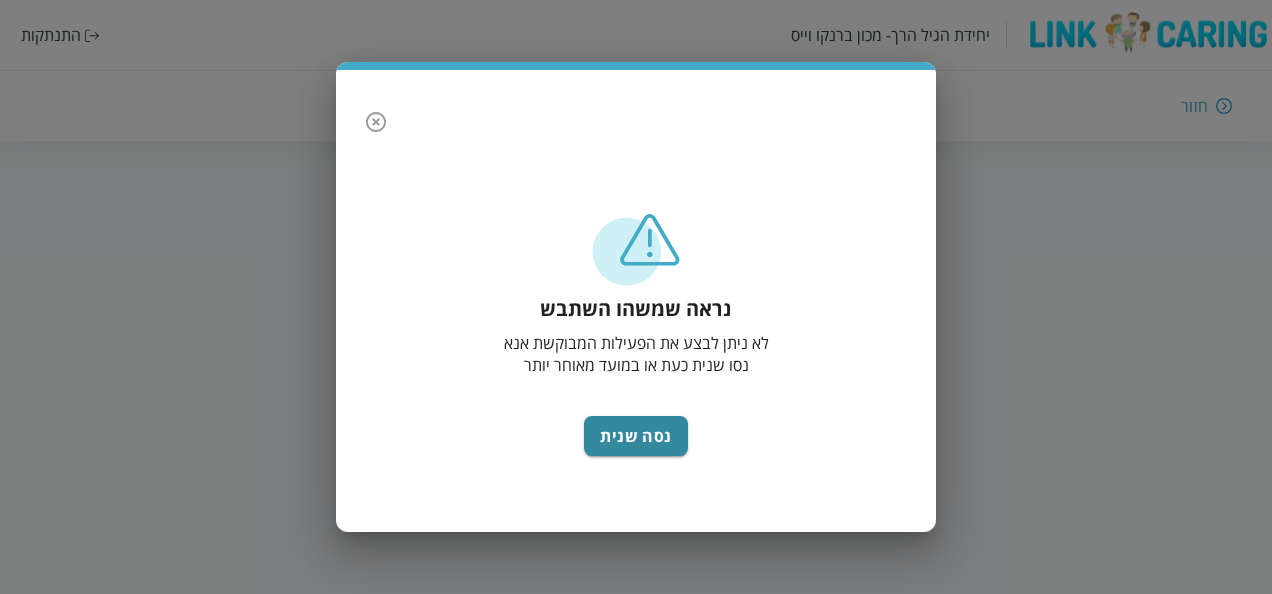 scroll, scrollTop: 0, scrollLeft: 0, axis: both 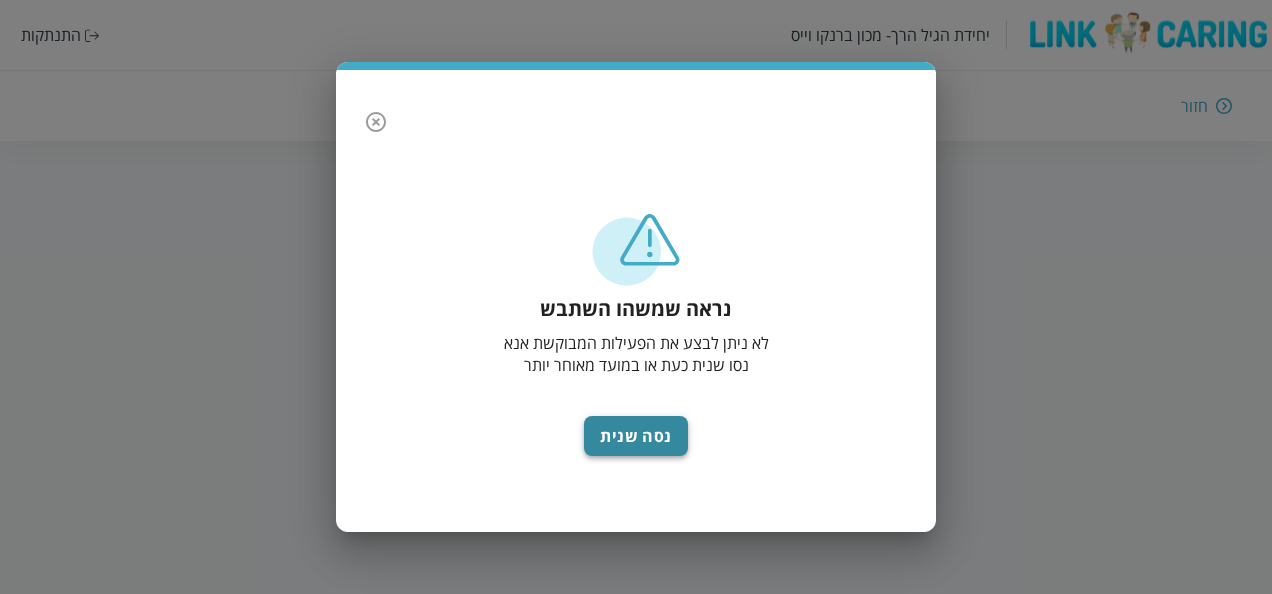 click on "נסה שנית" at bounding box center (636, 436) 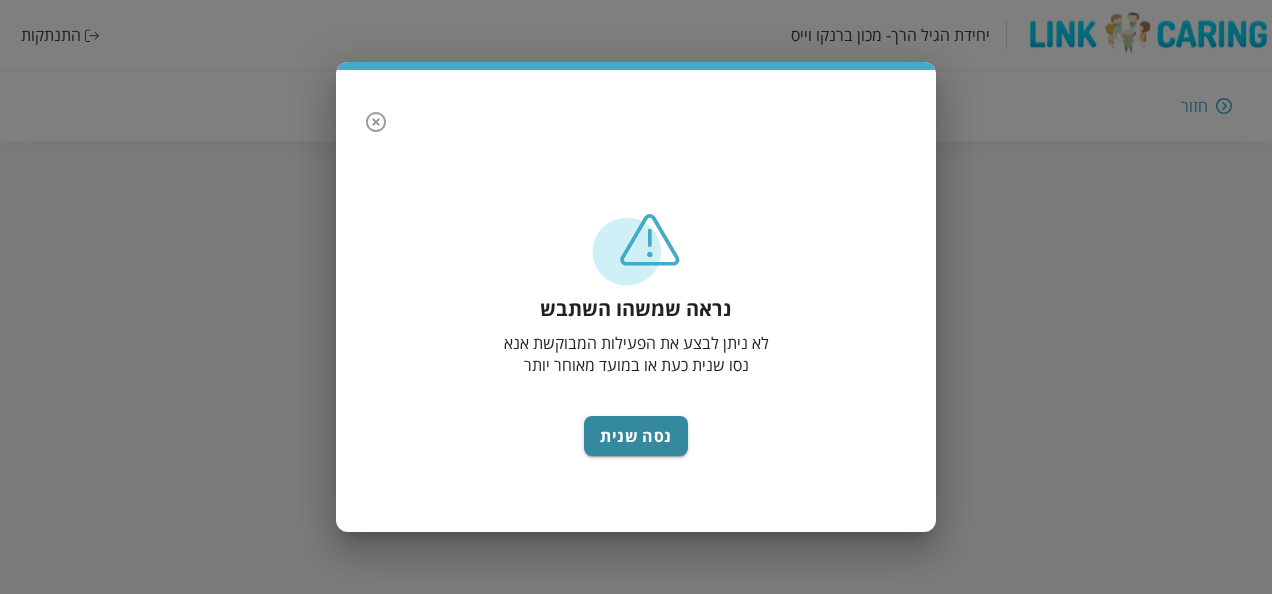 scroll, scrollTop: 0, scrollLeft: 0, axis: both 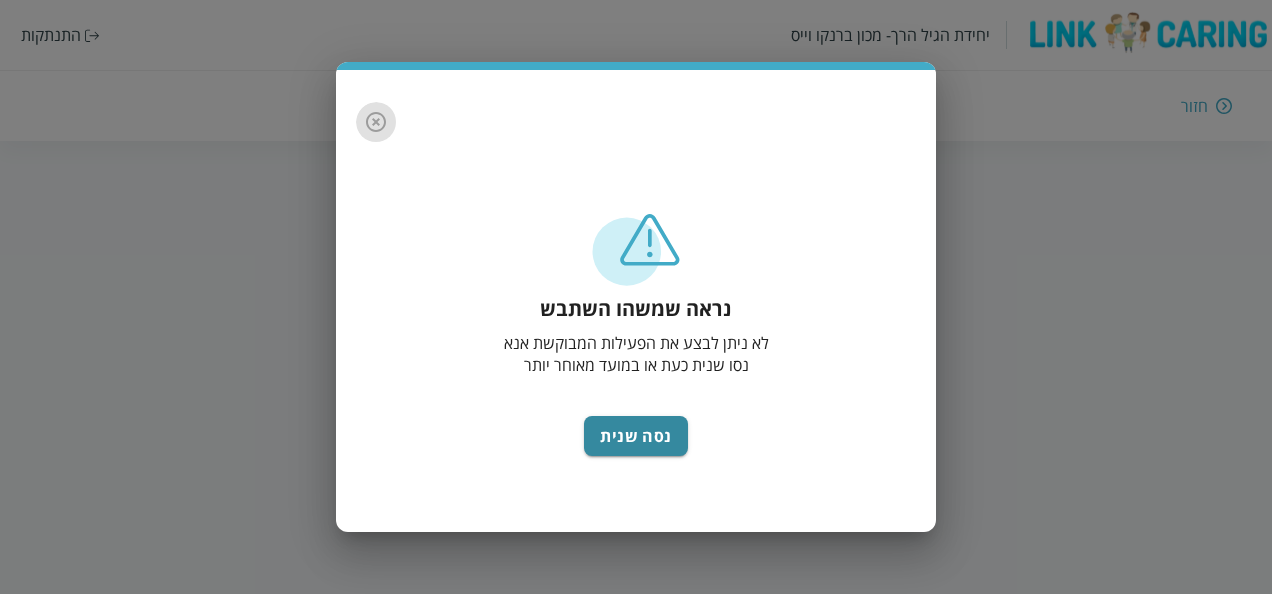 click 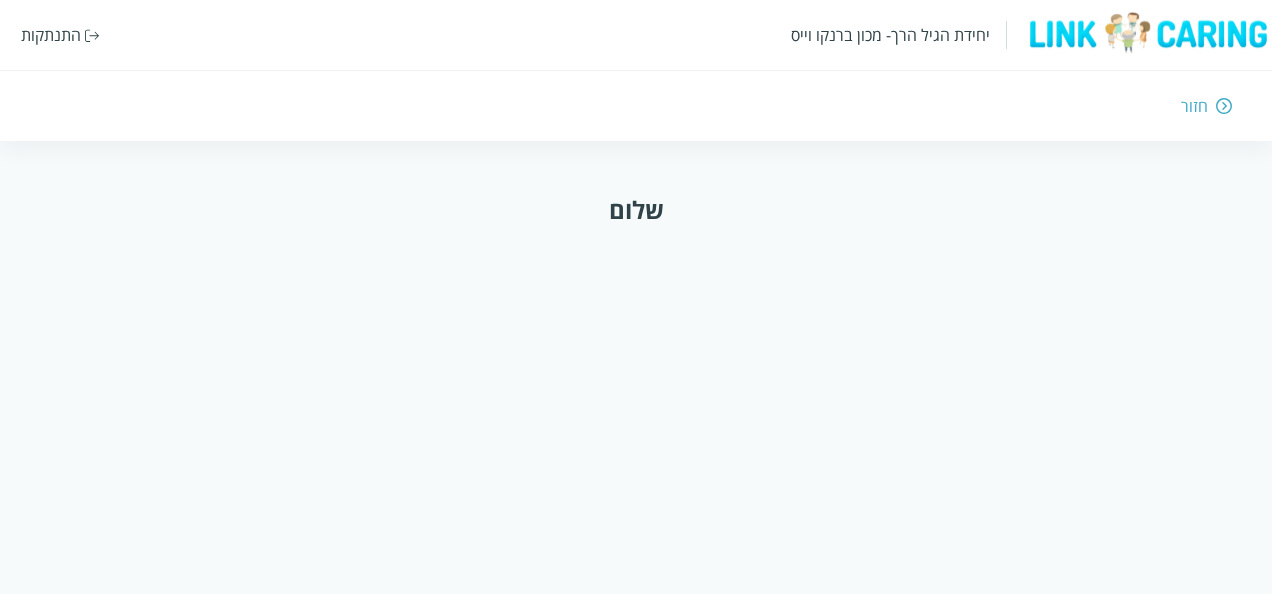 click on "חזור" at bounding box center [1194, 106] 